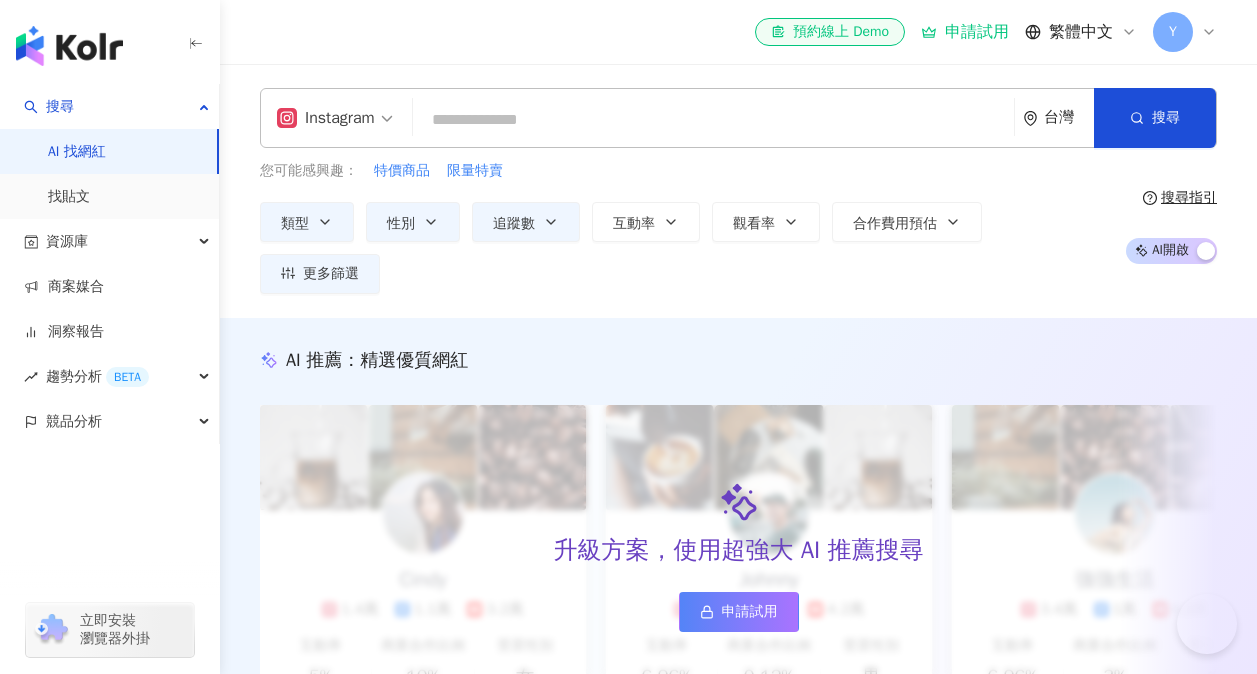scroll, scrollTop: 0, scrollLeft: 0, axis: both 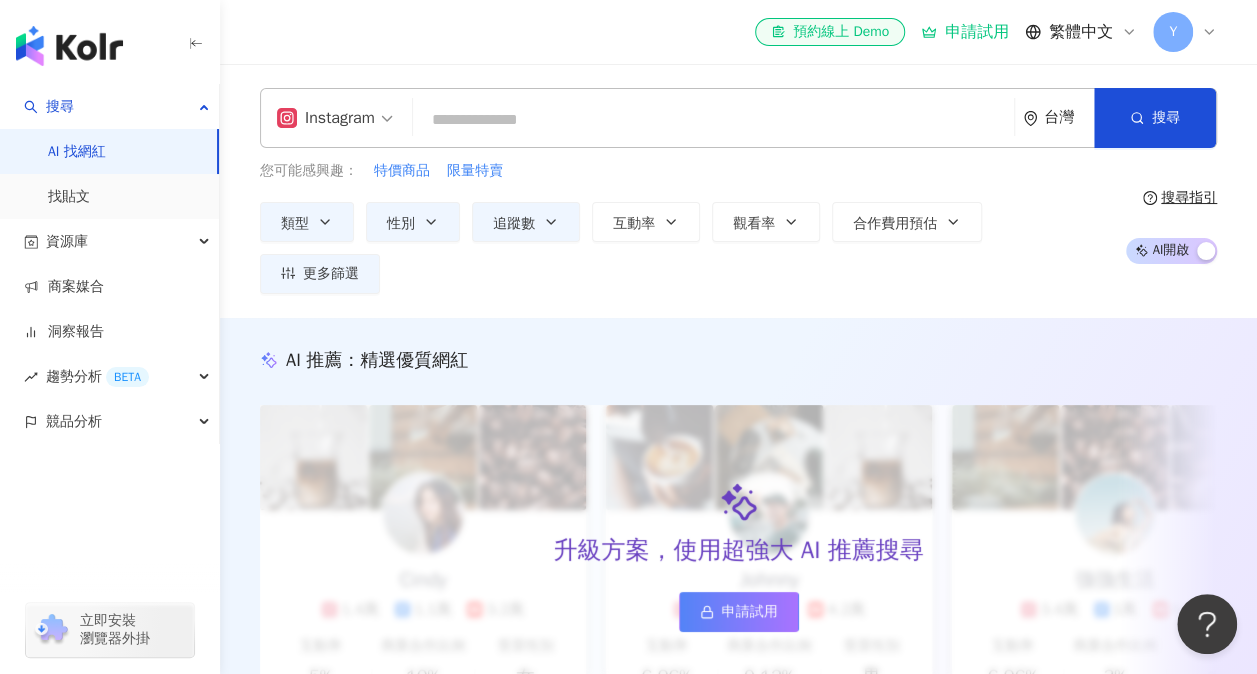 type on "**********" 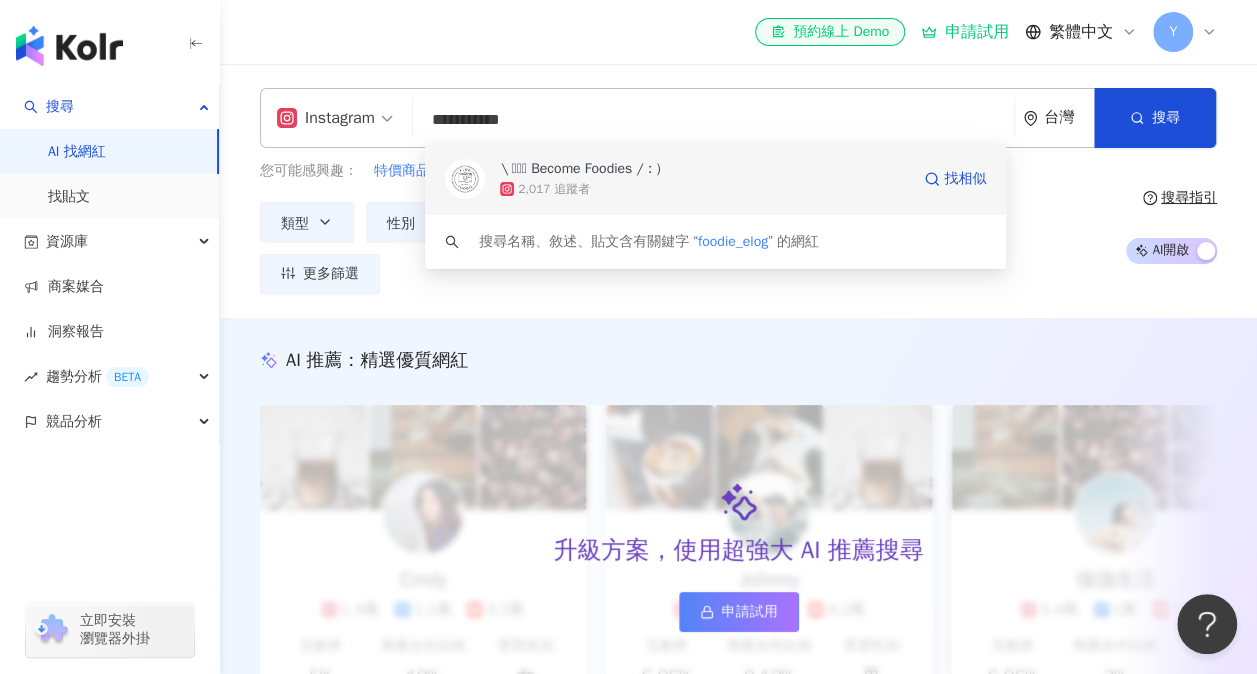 click on "\ 𓌉◯𓇋 Become Foodies /  :  )" at bounding box center [580, 169] 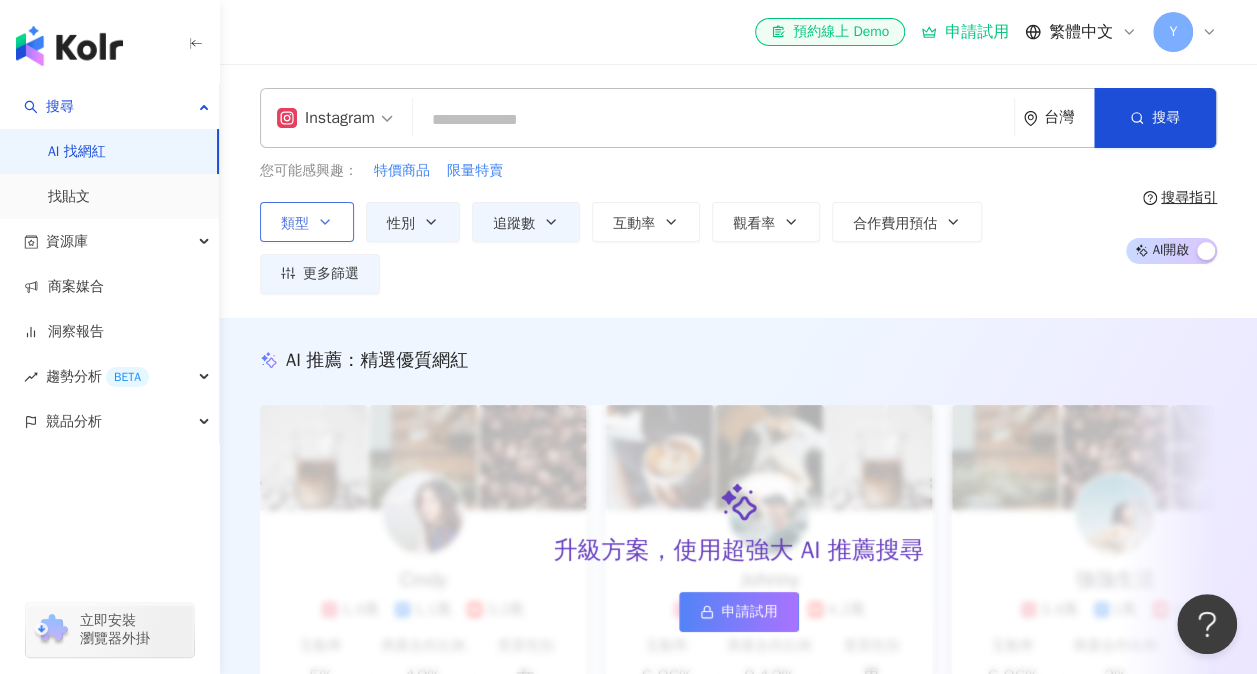 click on "類型" at bounding box center (307, 222) 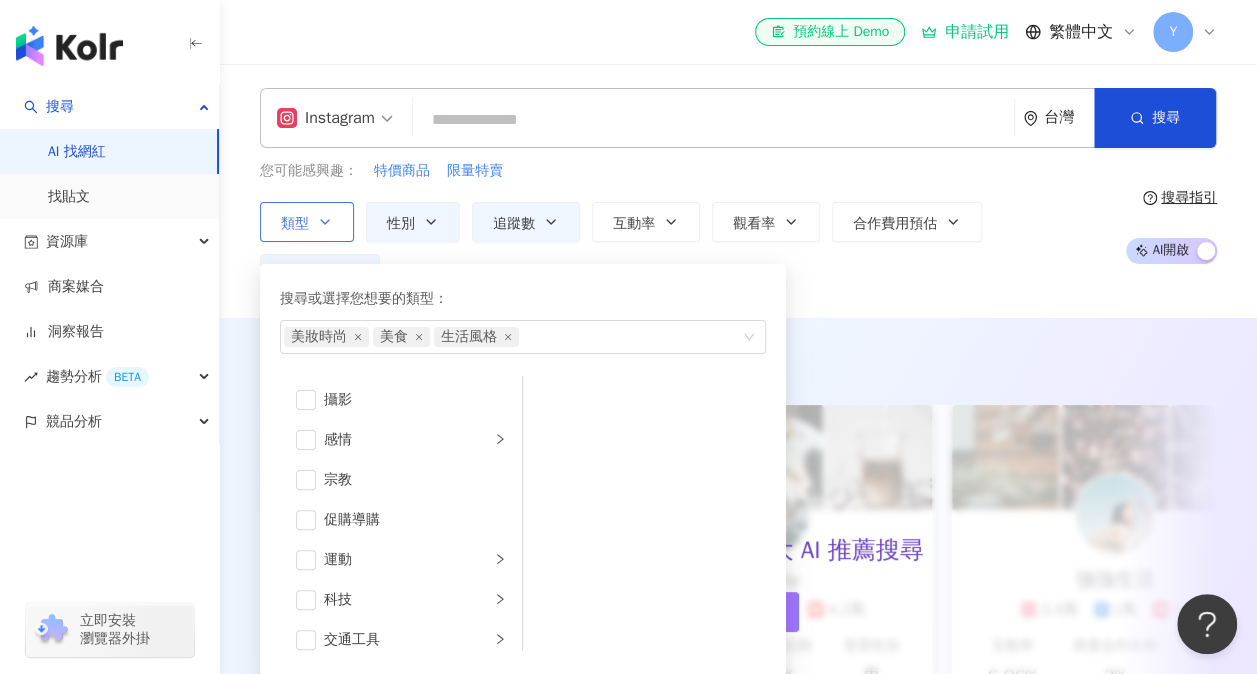scroll, scrollTop: 692, scrollLeft: 0, axis: vertical 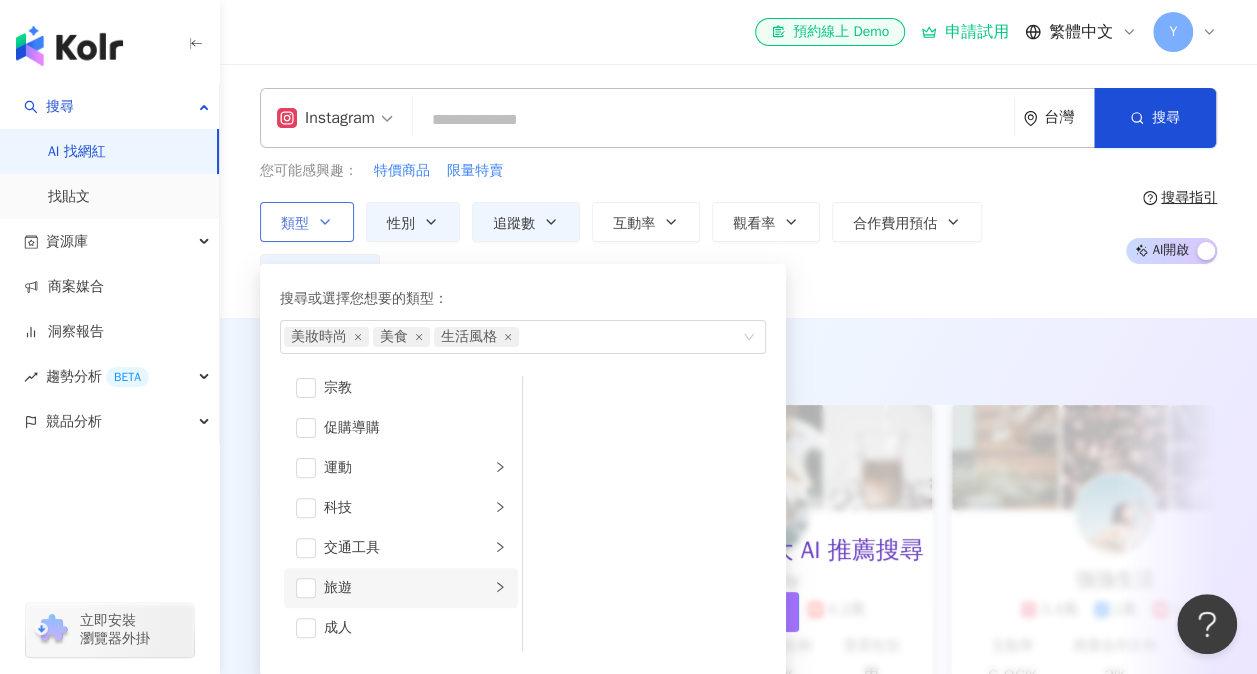 click at bounding box center [500, 587] 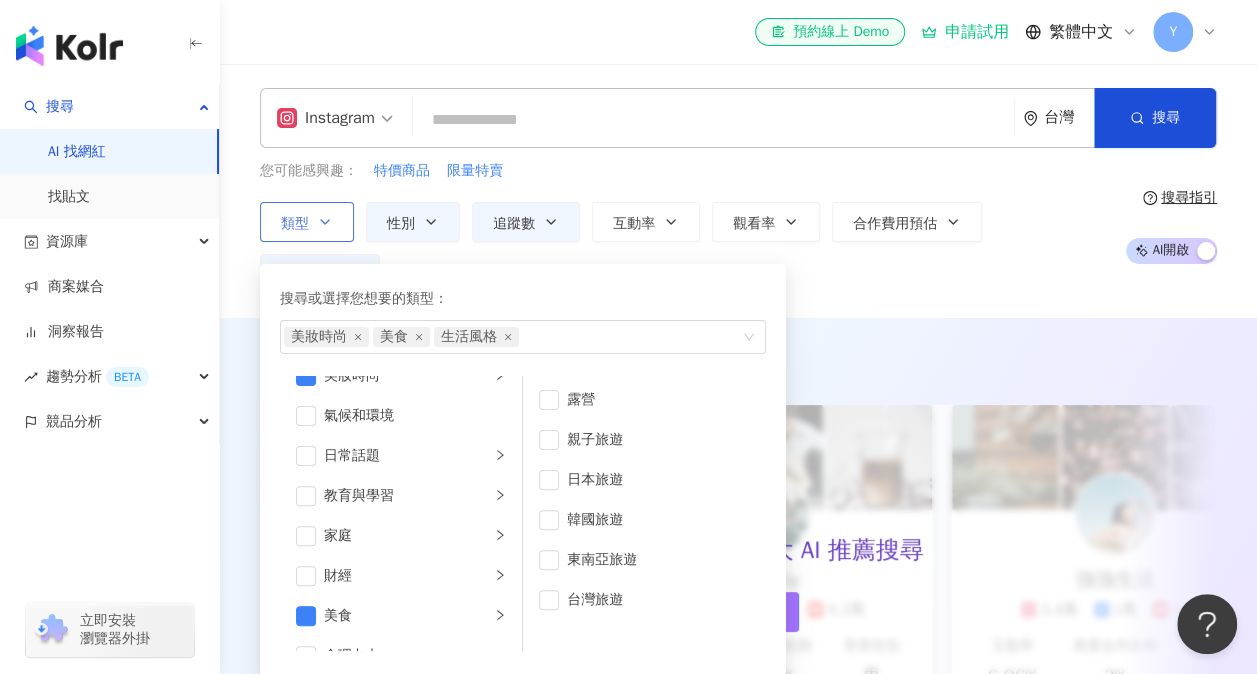 scroll, scrollTop: 0, scrollLeft: 0, axis: both 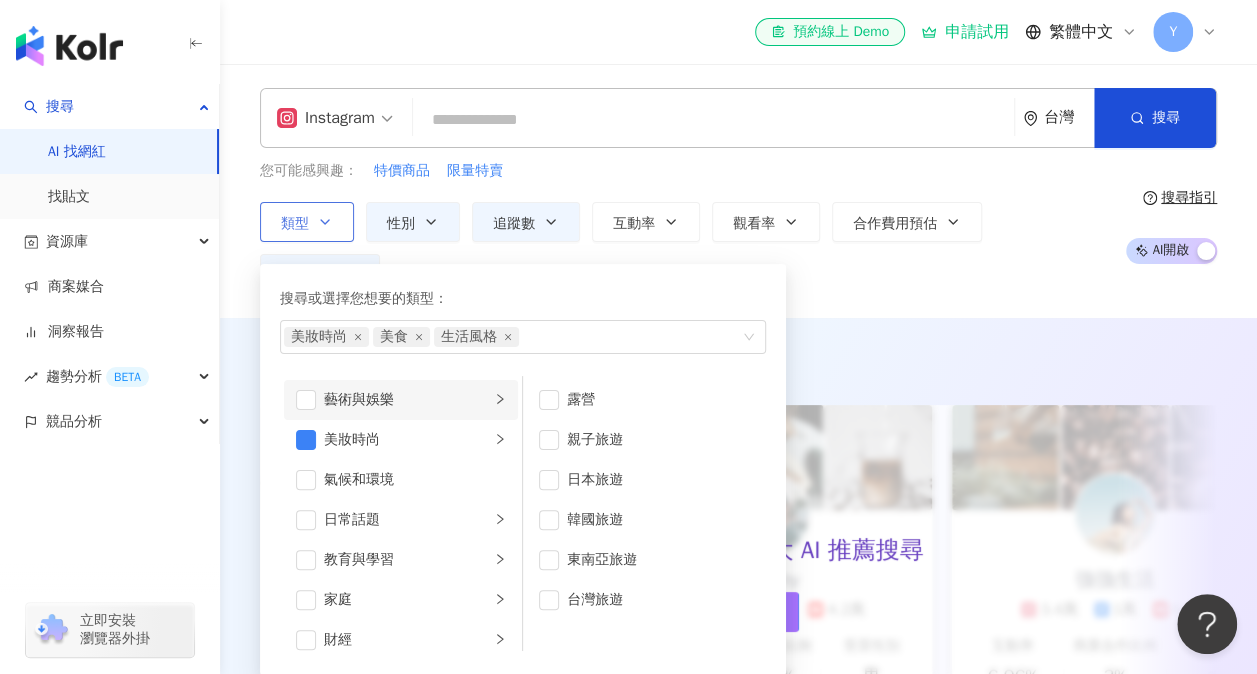 click on "藝術與娛樂" at bounding box center (401, 400) 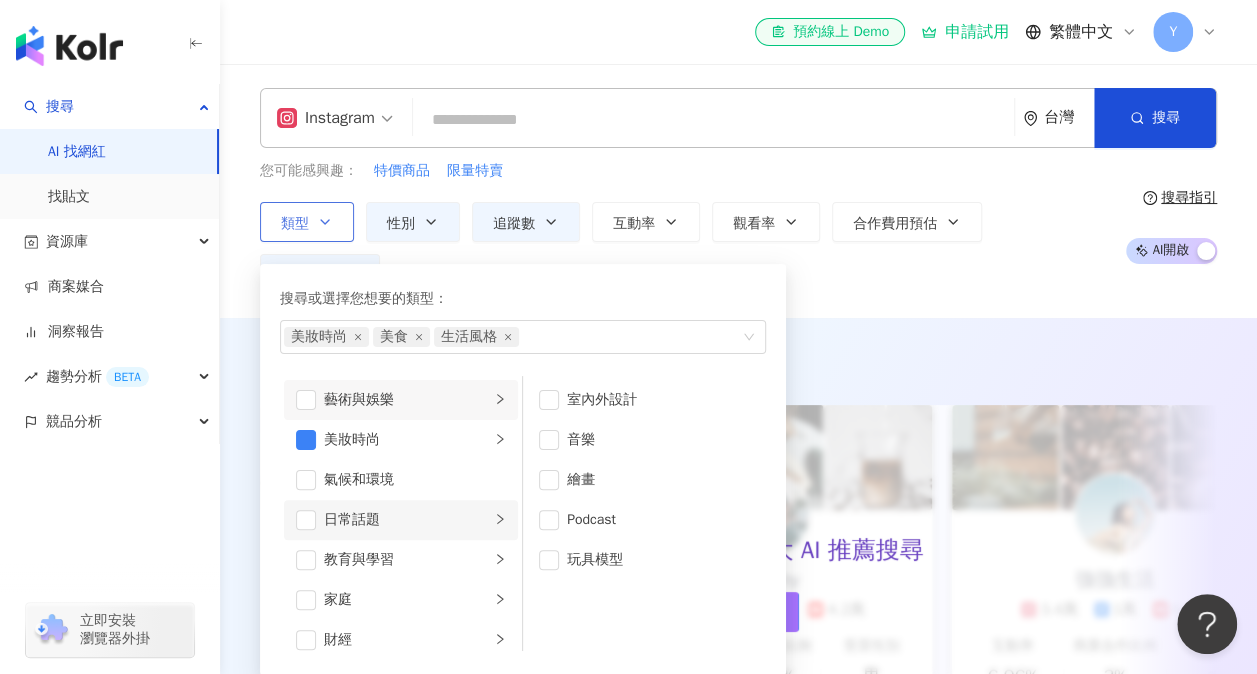 click 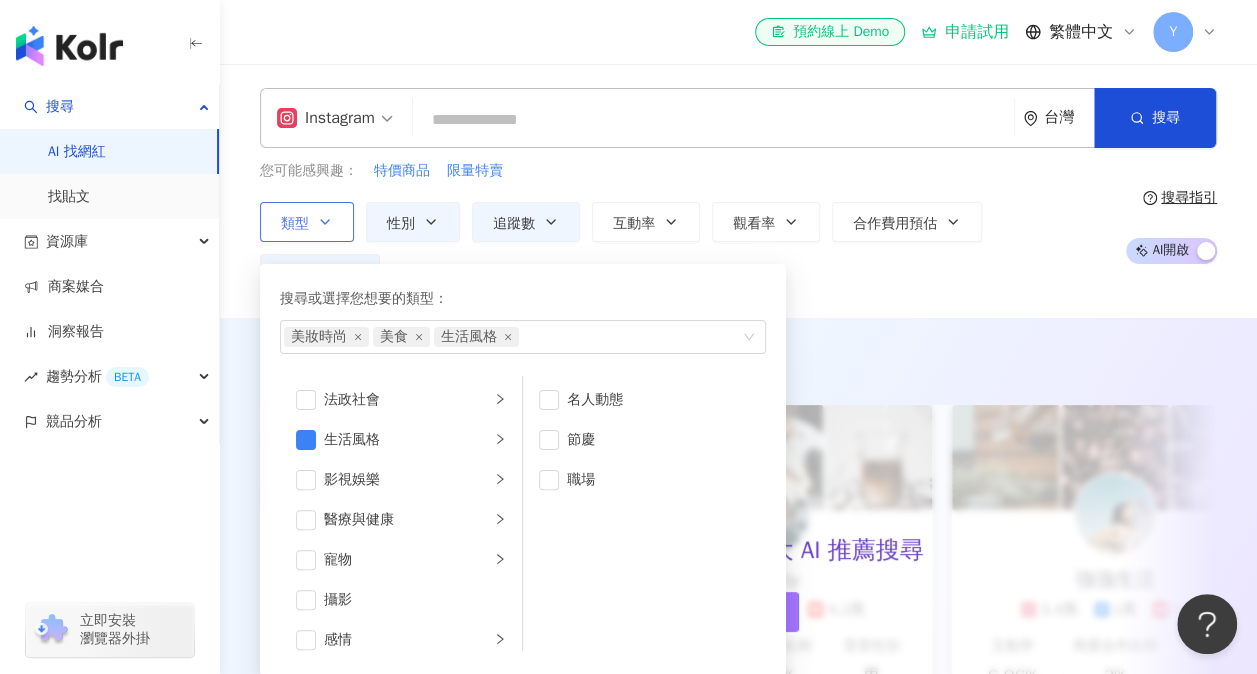 scroll, scrollTop: 200, scrollLeft: 0, axis: vertical 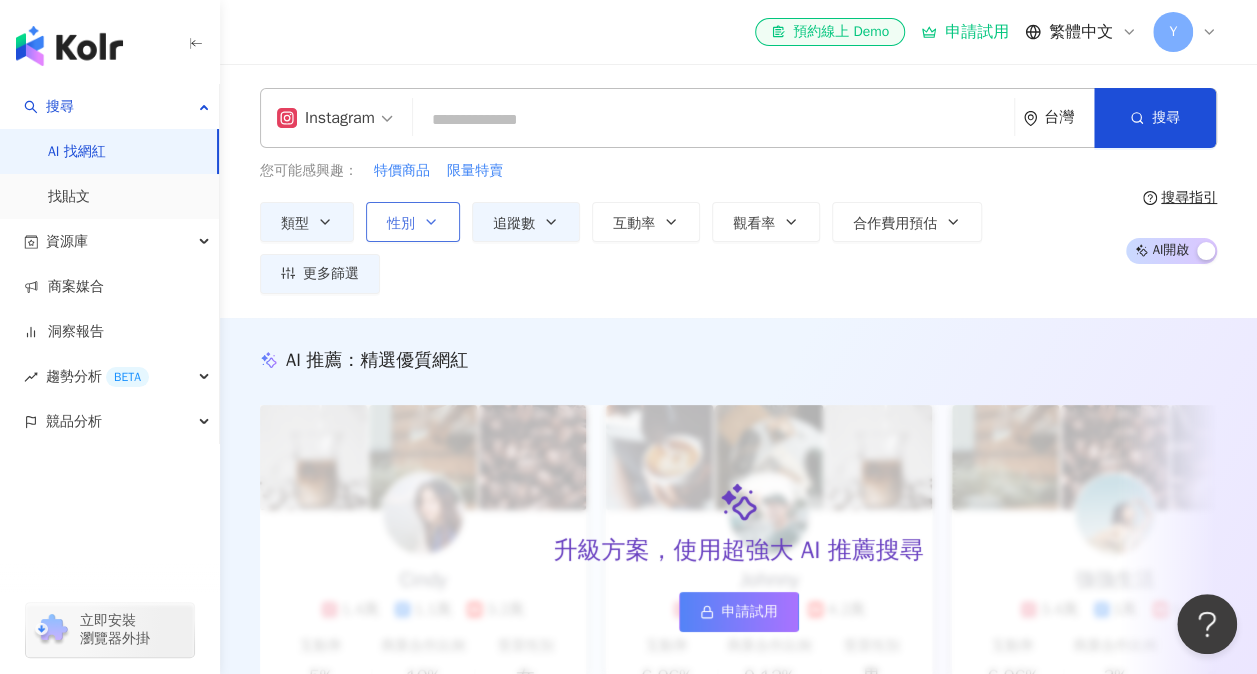 click on "性別" at bounding box center [413, 222] 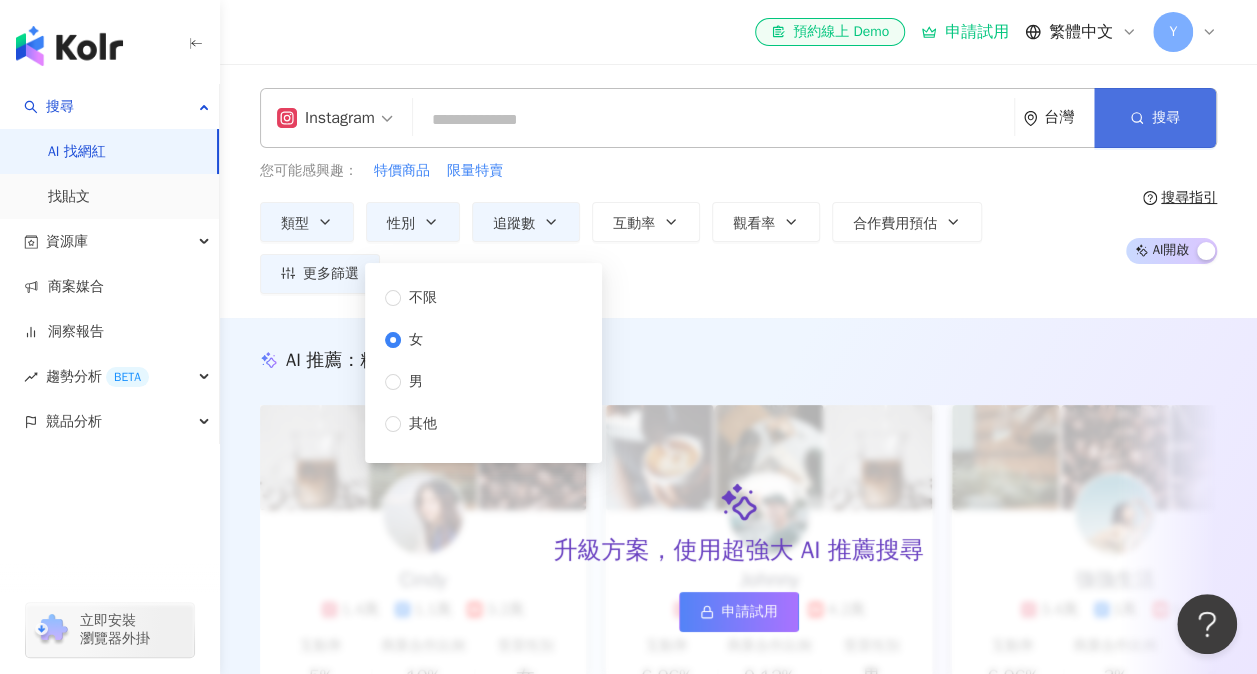 click on "搜尋" at bounding box center [1166, 118] 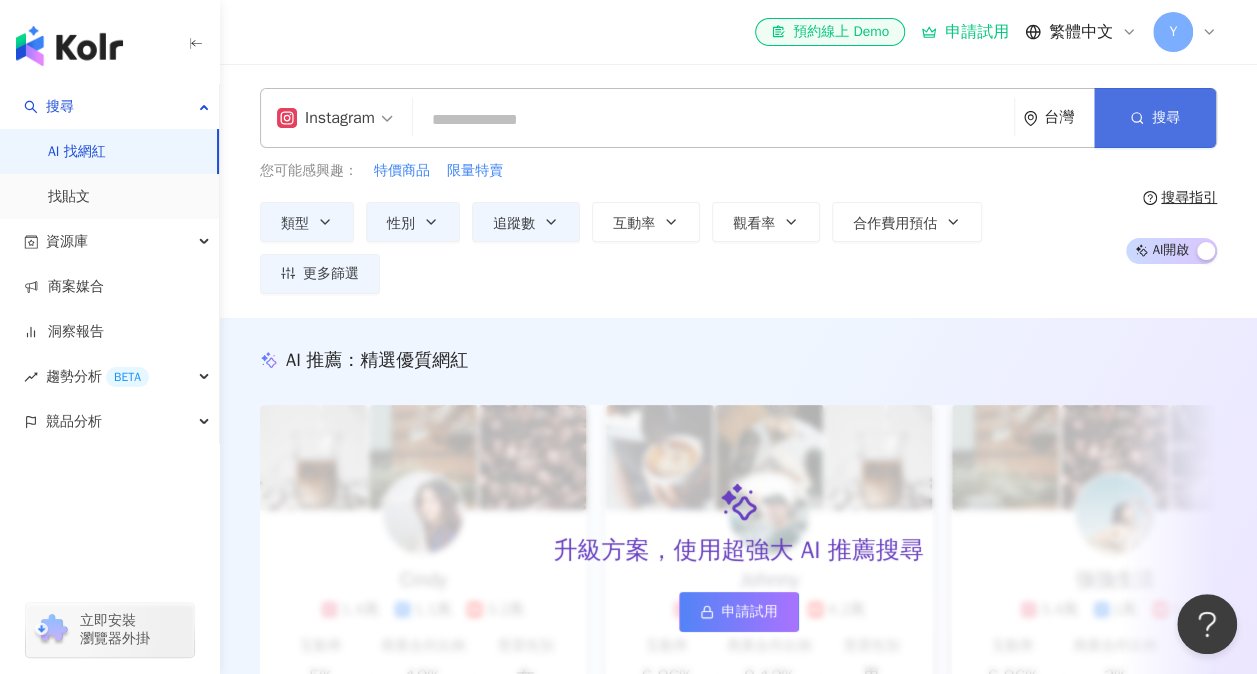 click at bounding box center [1137, 117] 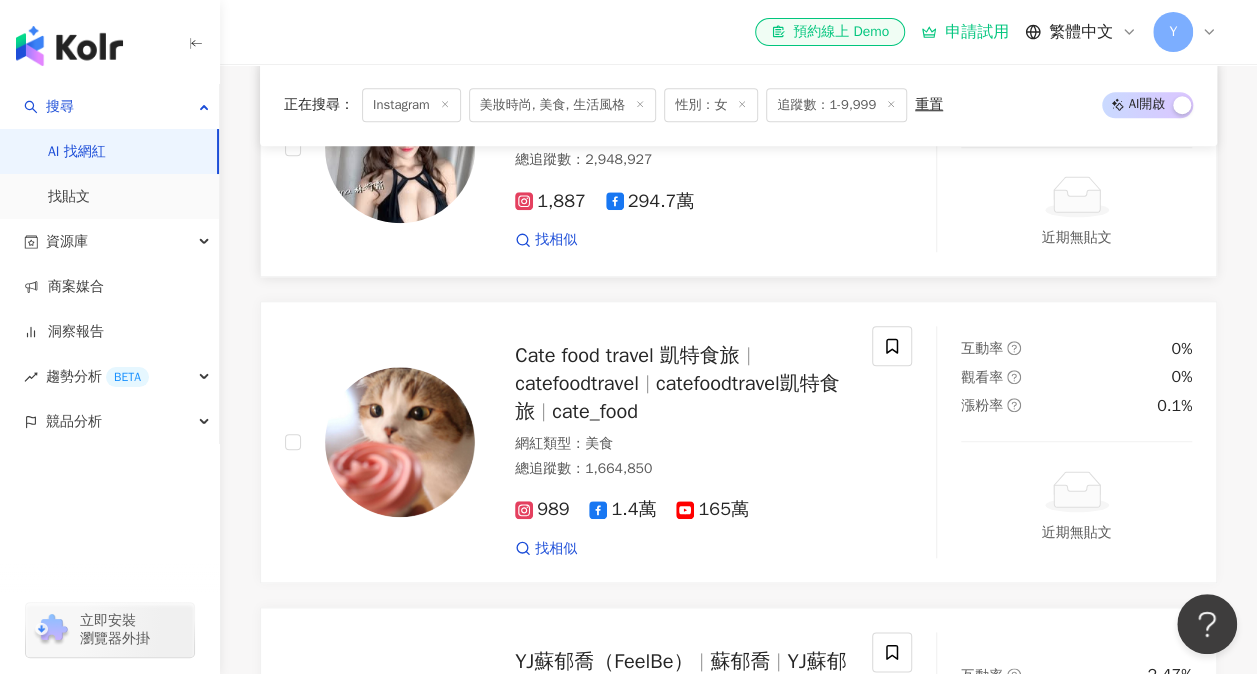 scroll, scrollTop: 900, scrollLeft: 0, axis: vertical 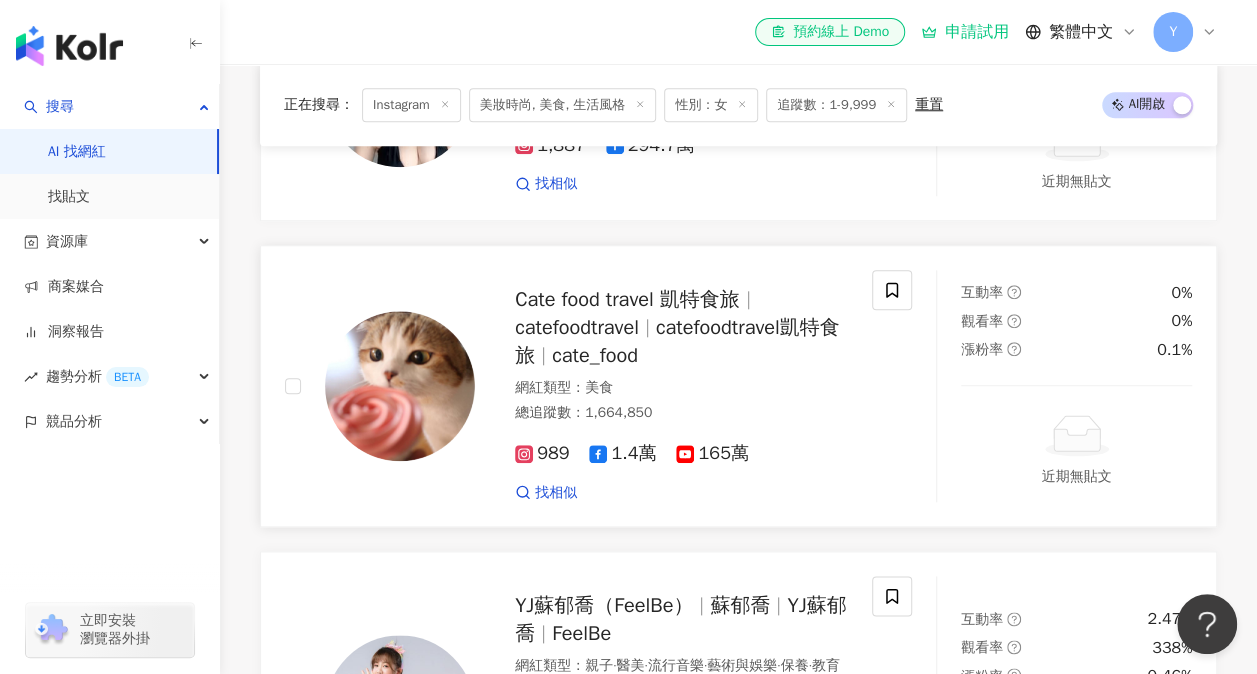 drag, startPoint x: 757, startPoint y: 330, endPoint x: 775, endPoint y: 326, distance: 18.439089 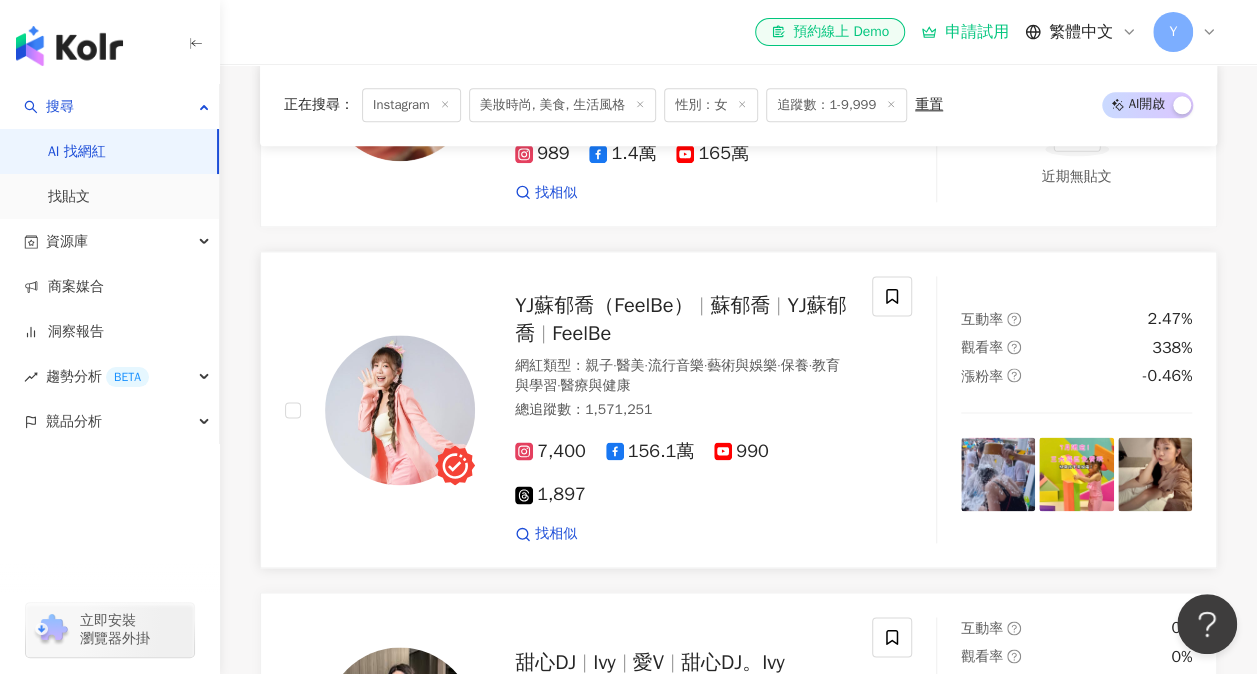 click on "YJ蘇郁喬" at bounding box center [680, 319] 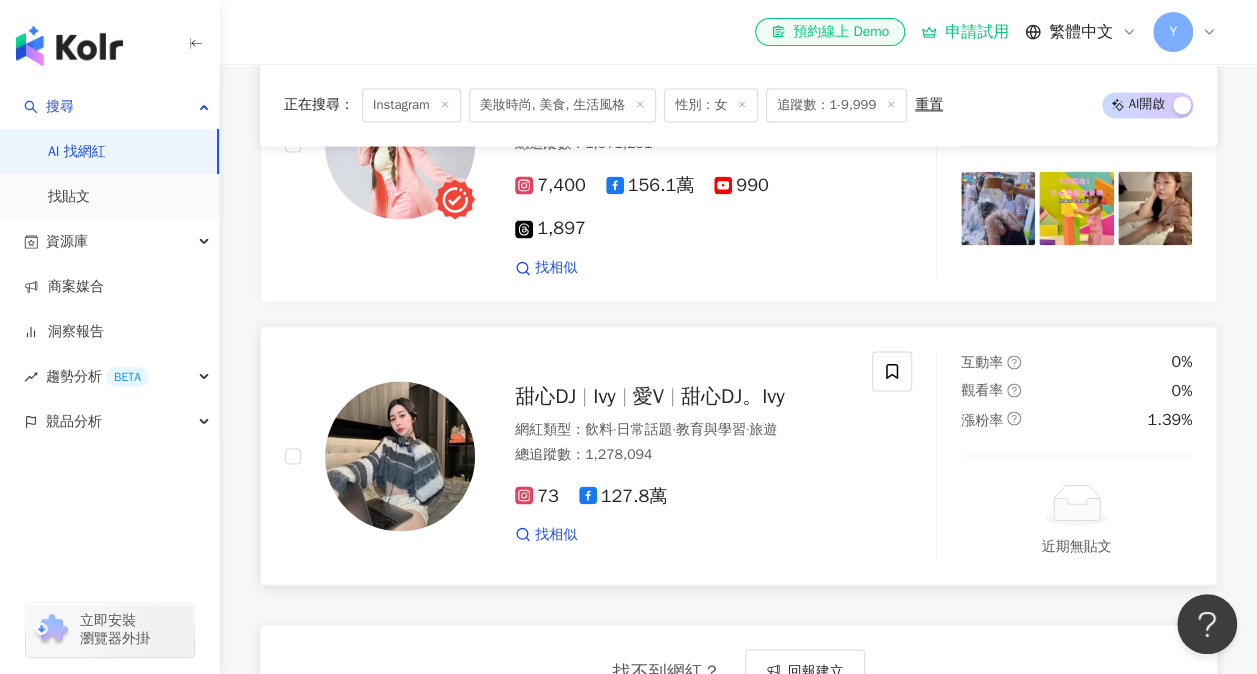 scroll, scrollTop: 1400, scrollLeft: 0, axis: vertical 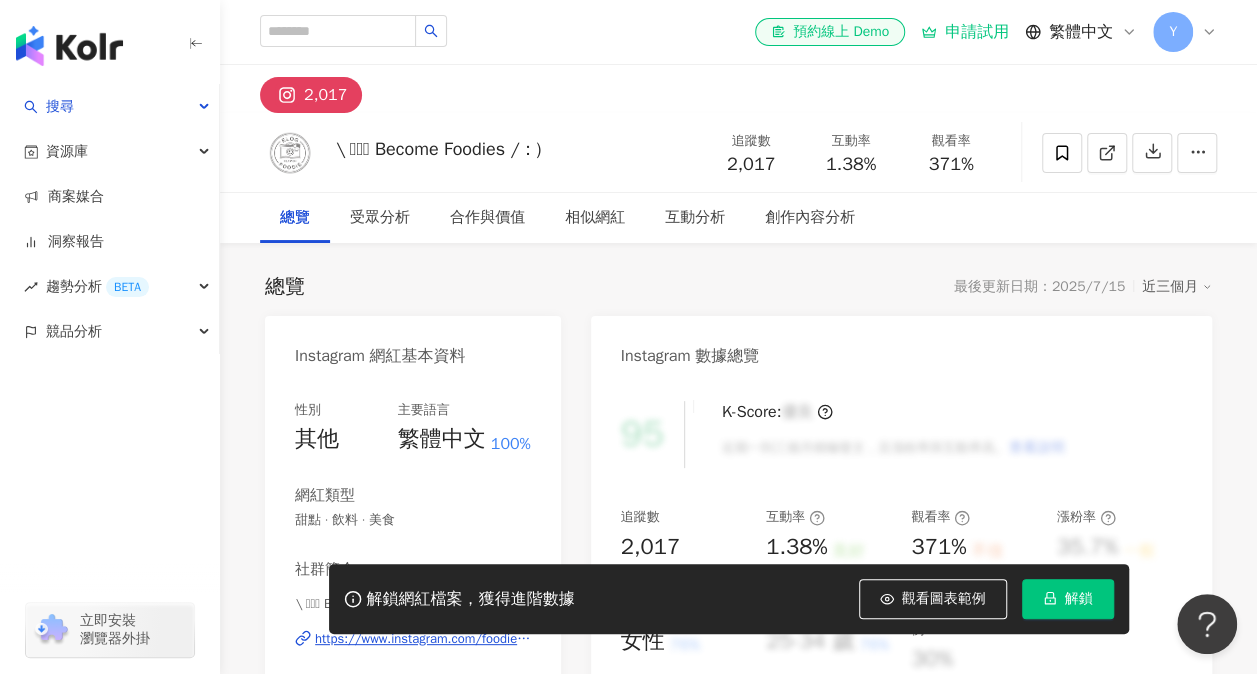 click on "總覽 最後更新日期：2025/7/15 近三個月 Instagram 網紅基本資料 性別   其他 主要語言   繁體中文 100% 網紅類型 甜點 · 飲料 · 美食 社群簡介 \ 𓌉◯𓇋 Become Foodies /  :  ) | foodie_elog https://www.instagram.com/foodie_elog/ 📍｜台北·台南·日本·美食·展覽·探店開箱分享
📩｜影音合作＆聊天 歡迎私小盒子：）
✍🏻｜e.＝eat食 log.＝日誌，不管blog還vlog ⚡吃貨就要elog一下⚡
🔎｜#foodie_elog
#美食 #景點 #選物 #開箱 #展覽資訊 看更多 Instagram 數據總覽 95 K-Score :   優良 近期一到三個月積極發文，且漲粉率與互動率高。 查看說明 追蹤數   2,017 互動率   1.38% 良好 觀看率   371% 不佳 漲粉率   35.7% 一般 受眾主要性別   女性 76% 受眾主要年齡   25-34 歲 76% 商業合作內容覆蓋比例   30% AI Instagram 成效等級三大指標 互動率 1.38% 良好 同等級網紅的互動率中位數為  0.19% 觀看率 371% 不佳 35.5% 漲粉率 0.8%" at bounding box center (738, 3505) 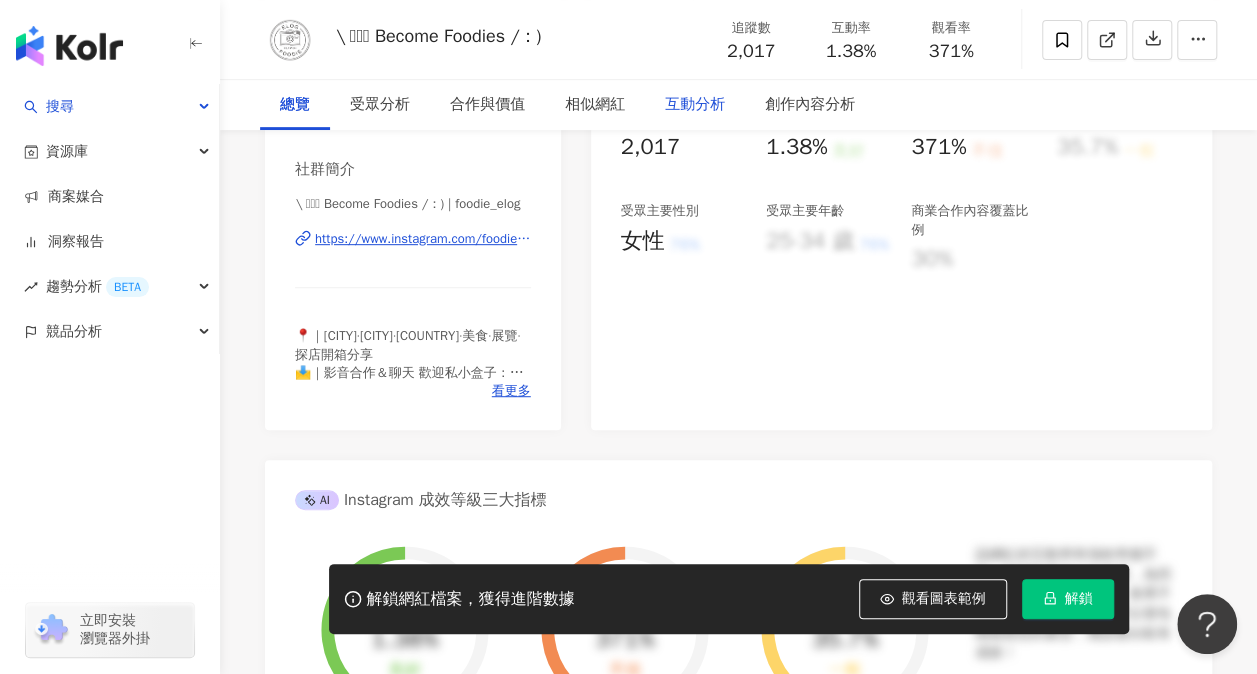 scroll, scrollTop: 0, scrollLeft: 0, axis: both 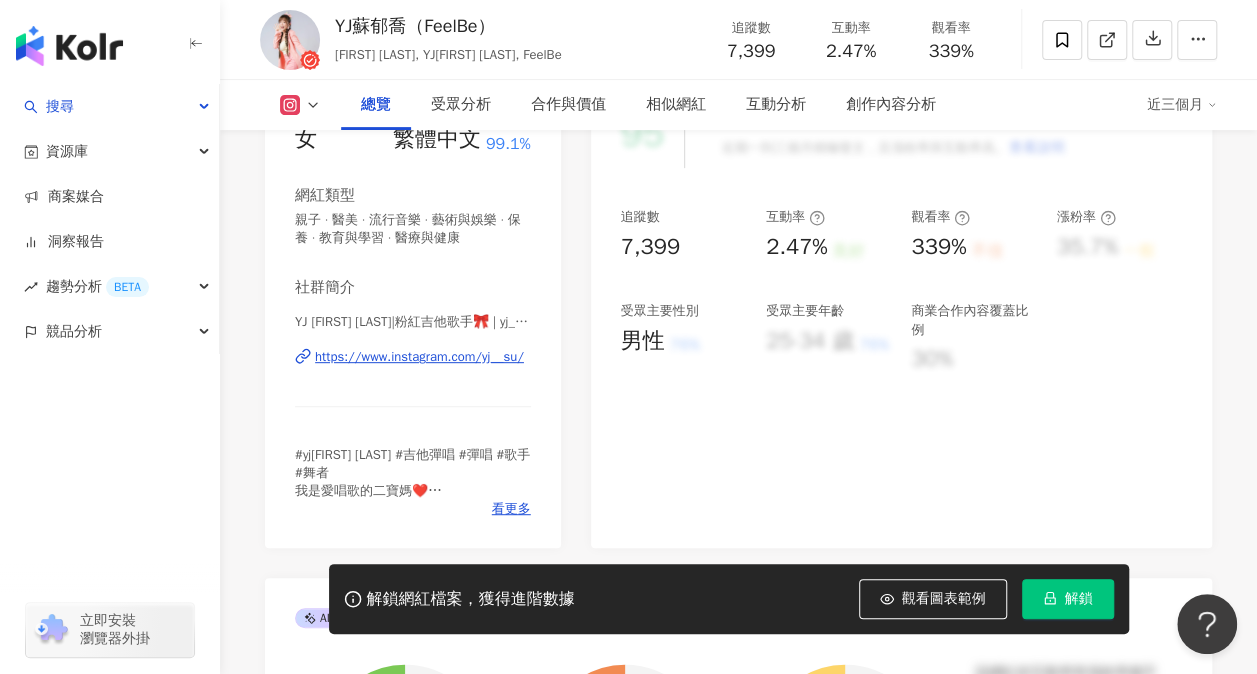 click on "https://www.instagram.com/yj__su/" at bounding box center [419, 357] 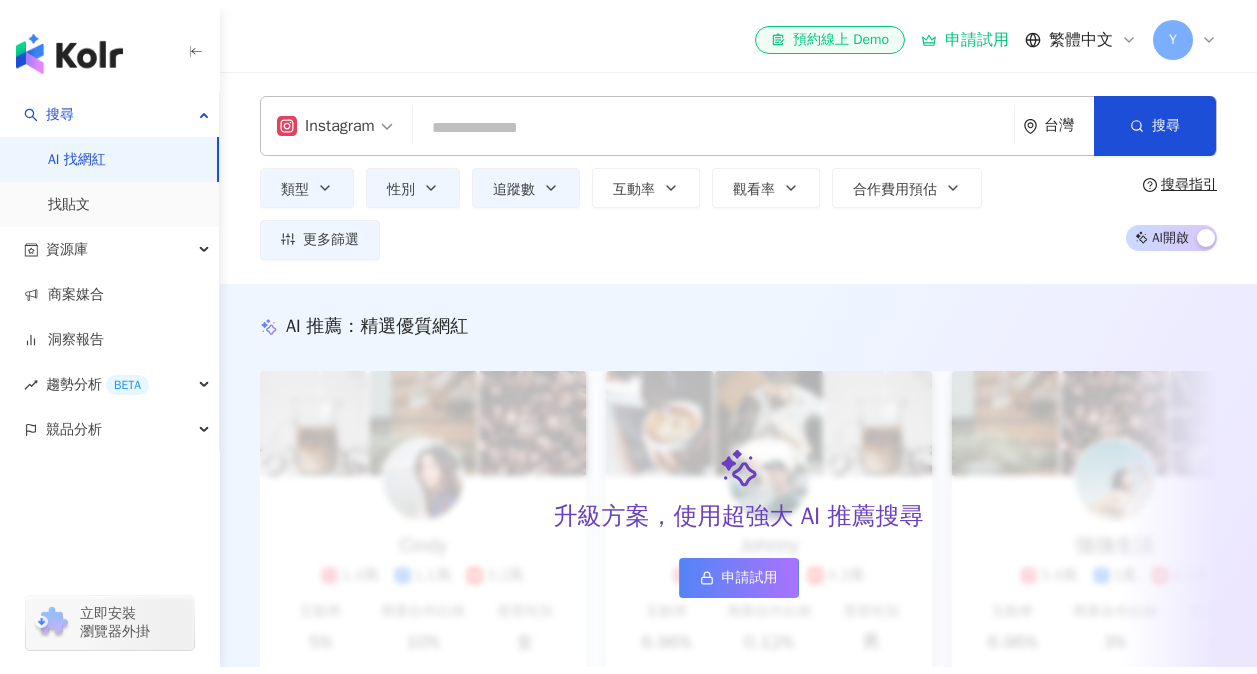 scroll, scrollTop: 0, scrollLeft: 0, axis: both 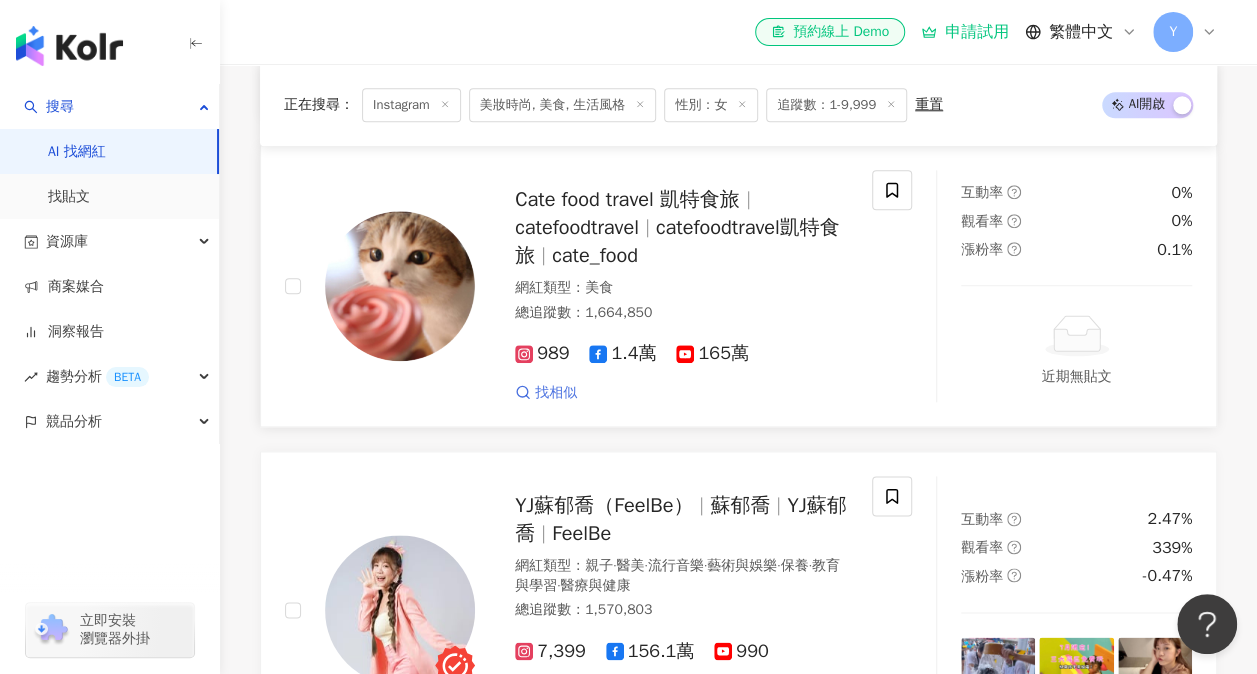 click on "找相似" at bounding box center (556, 393) 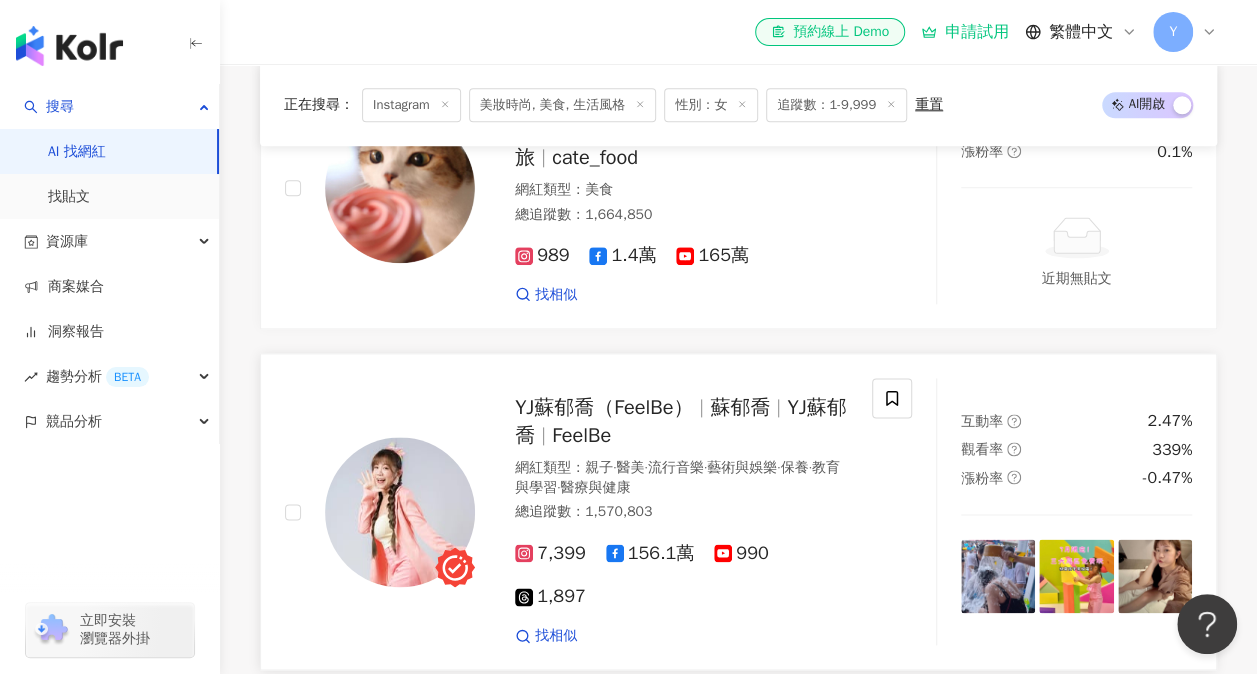 scroll, scrollTop: 1300, scrollLeft: 0, axis: vertical 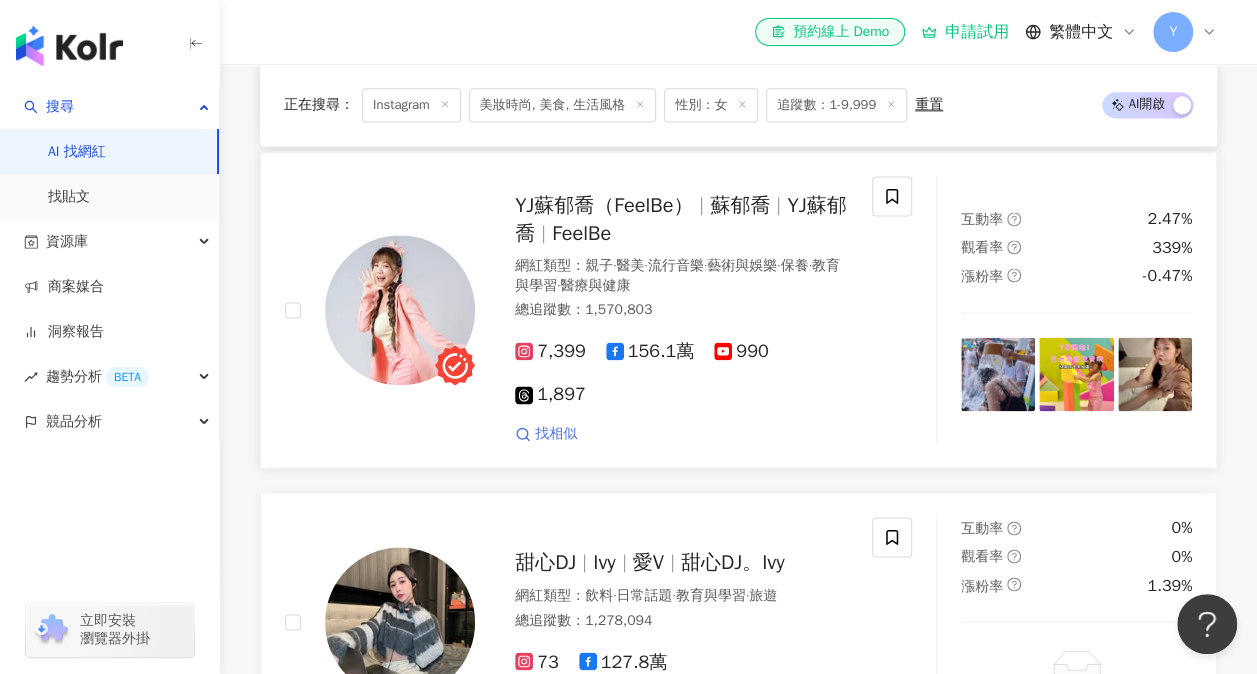 click on "找相似" at bounding box center (556, 434) 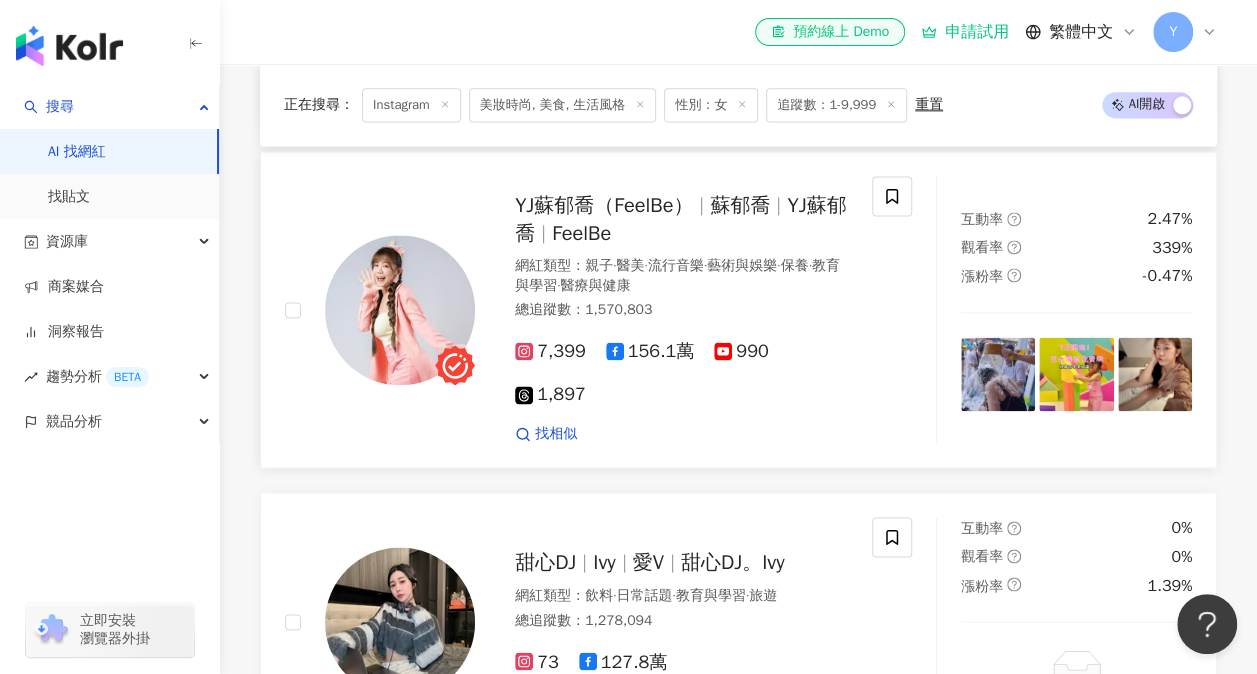 scroll, scrollTop: 1600, scrollLeft: 0, axis: vertical 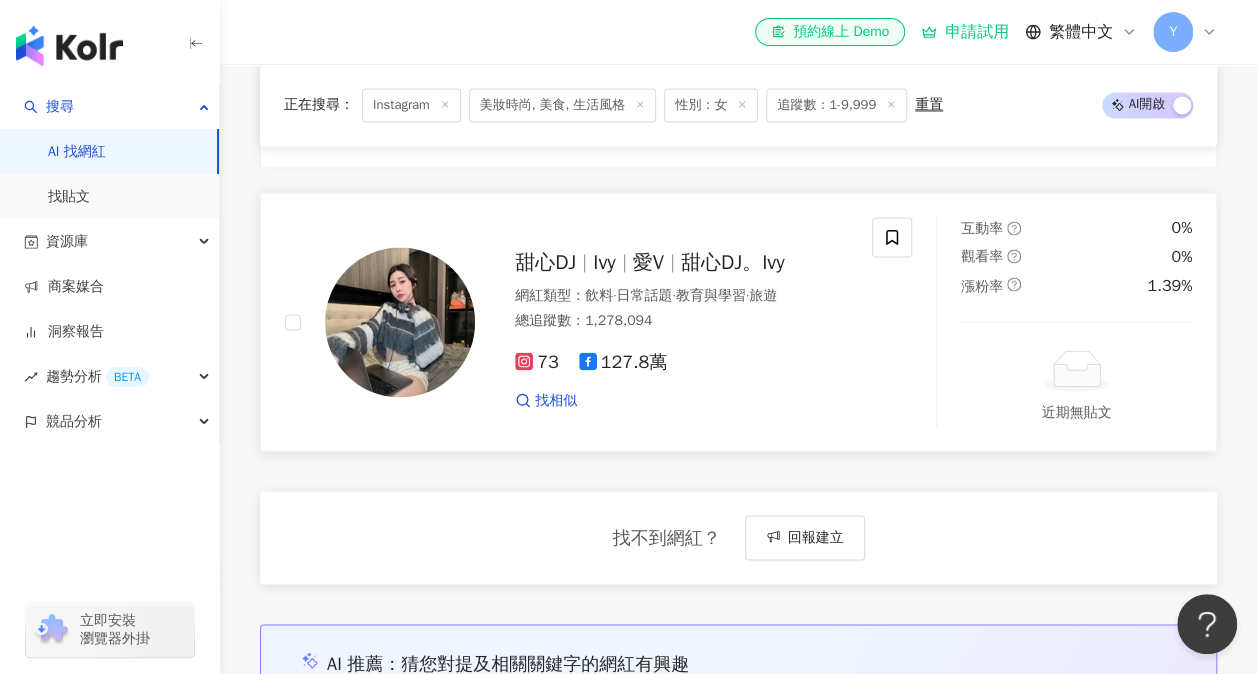 click at bounding box center [400, 322] 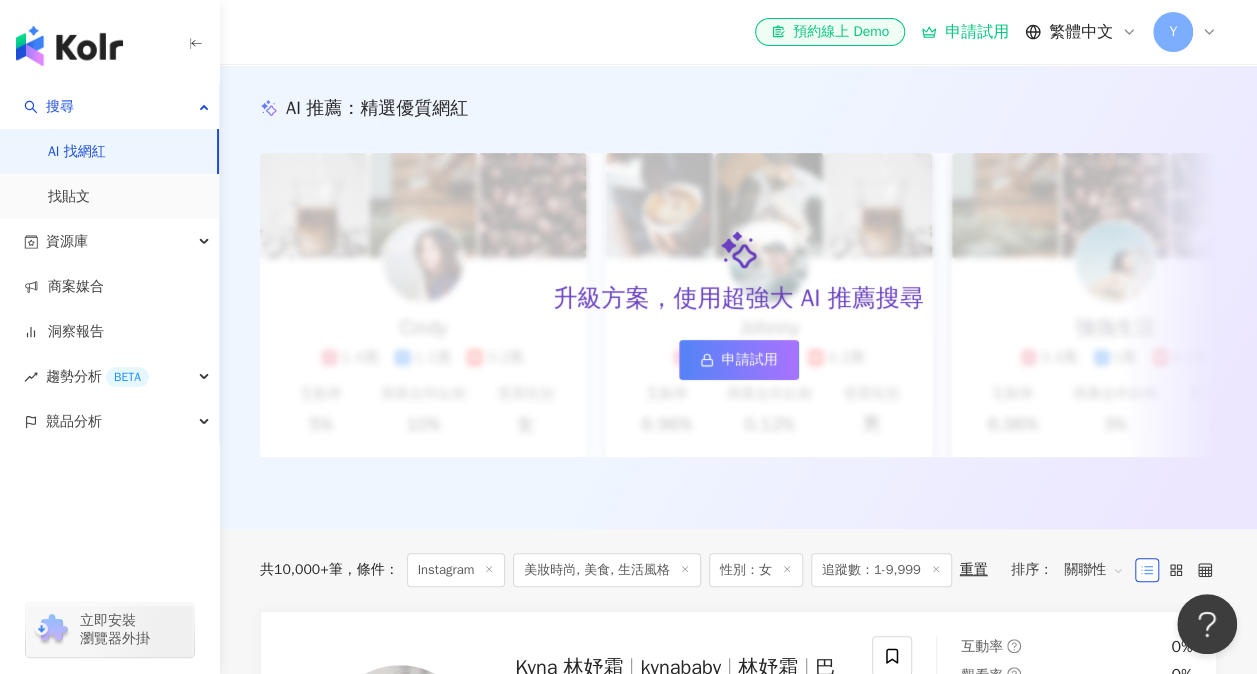 scroll, scrollTop: 0, scrollLeft: 0, axis: both 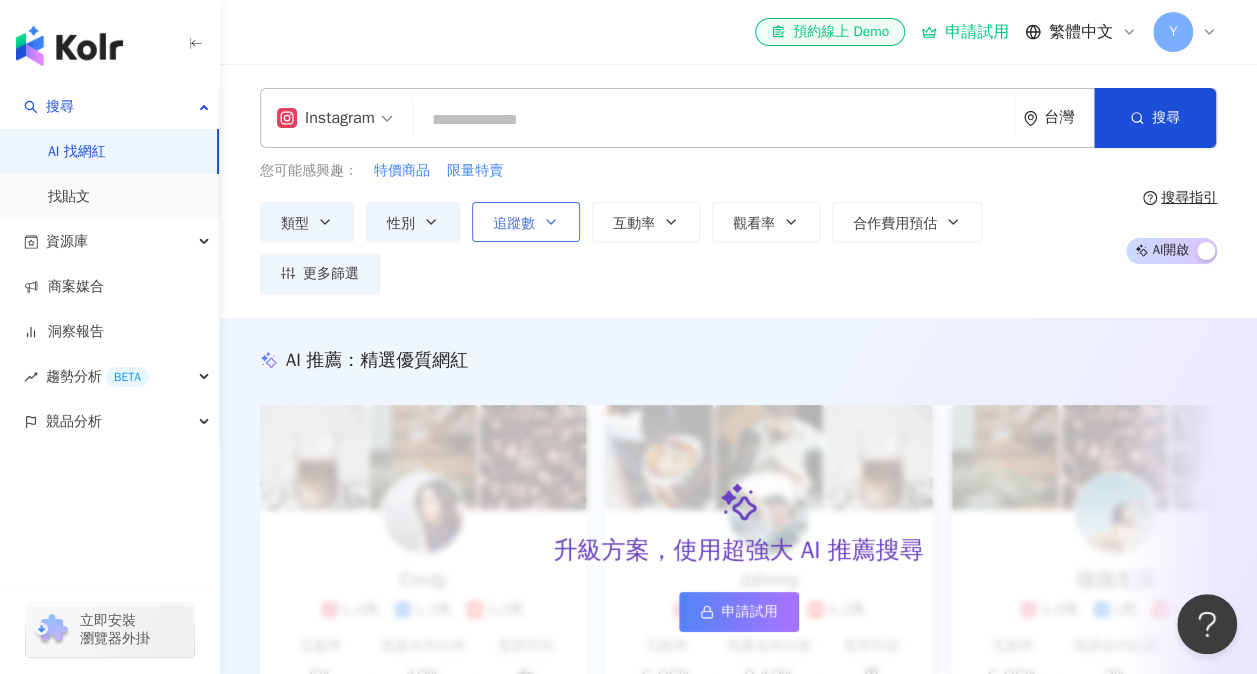click on "追蹤數" at bounding box center (514, 224) 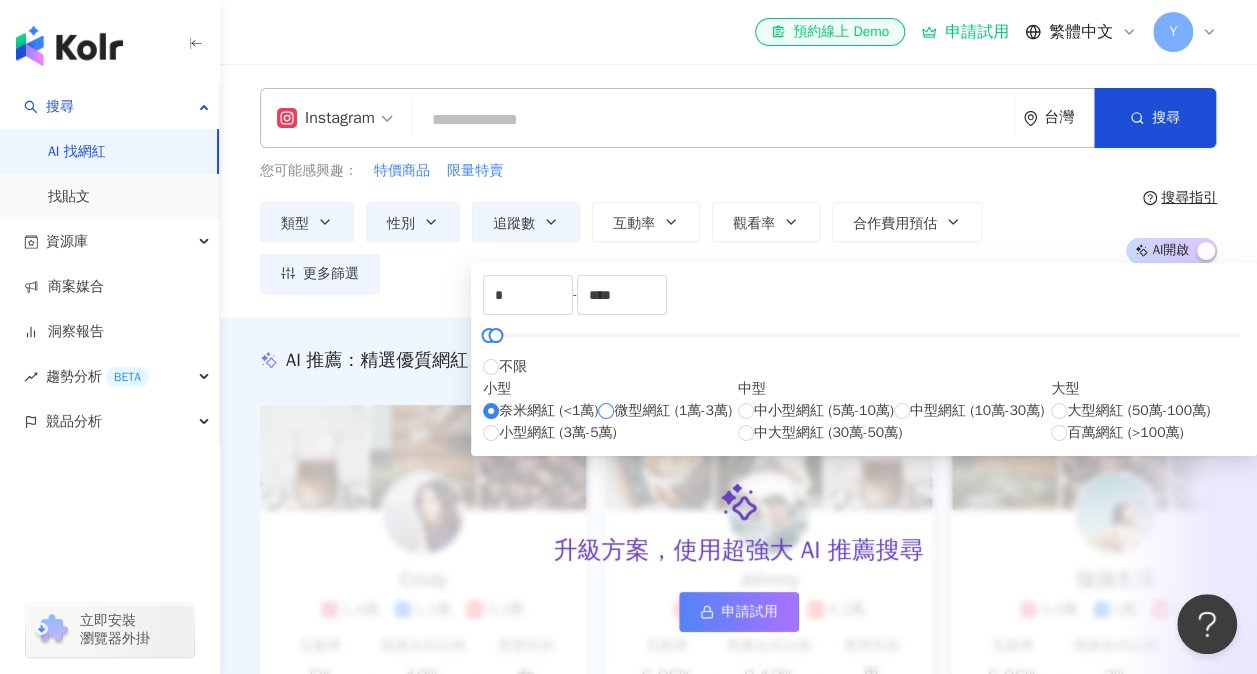 type on "*****" 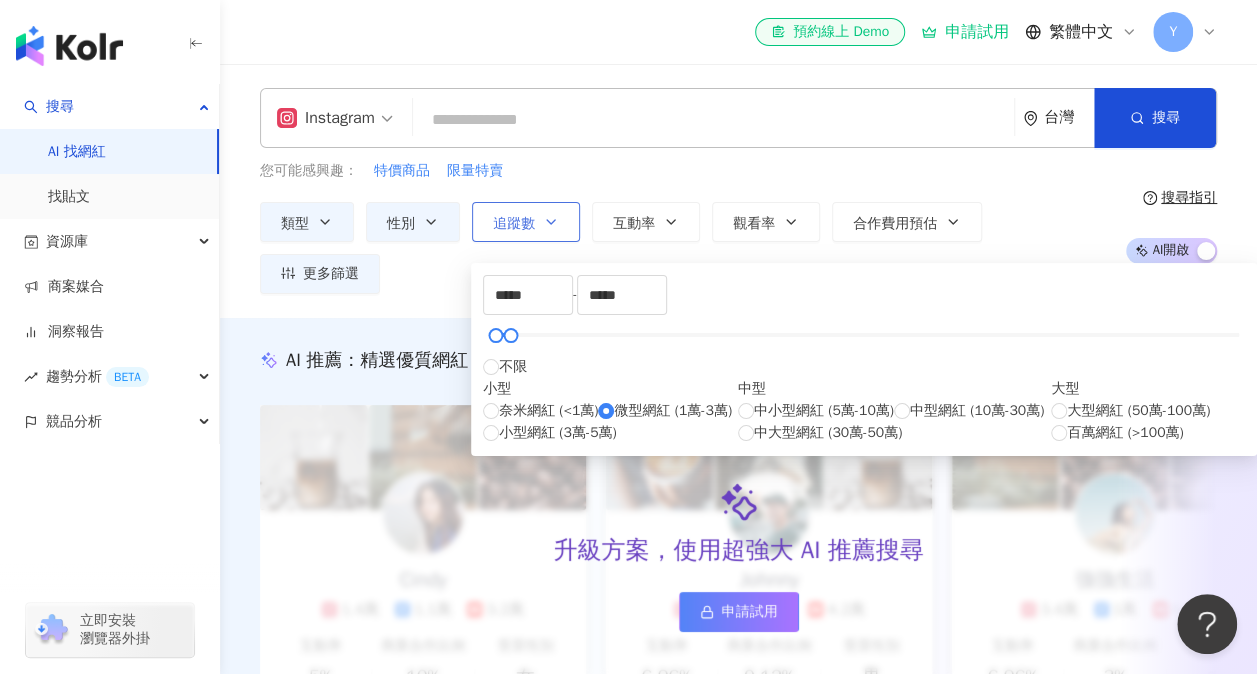 click on "追蹤數" at bounding box center [526, 222] 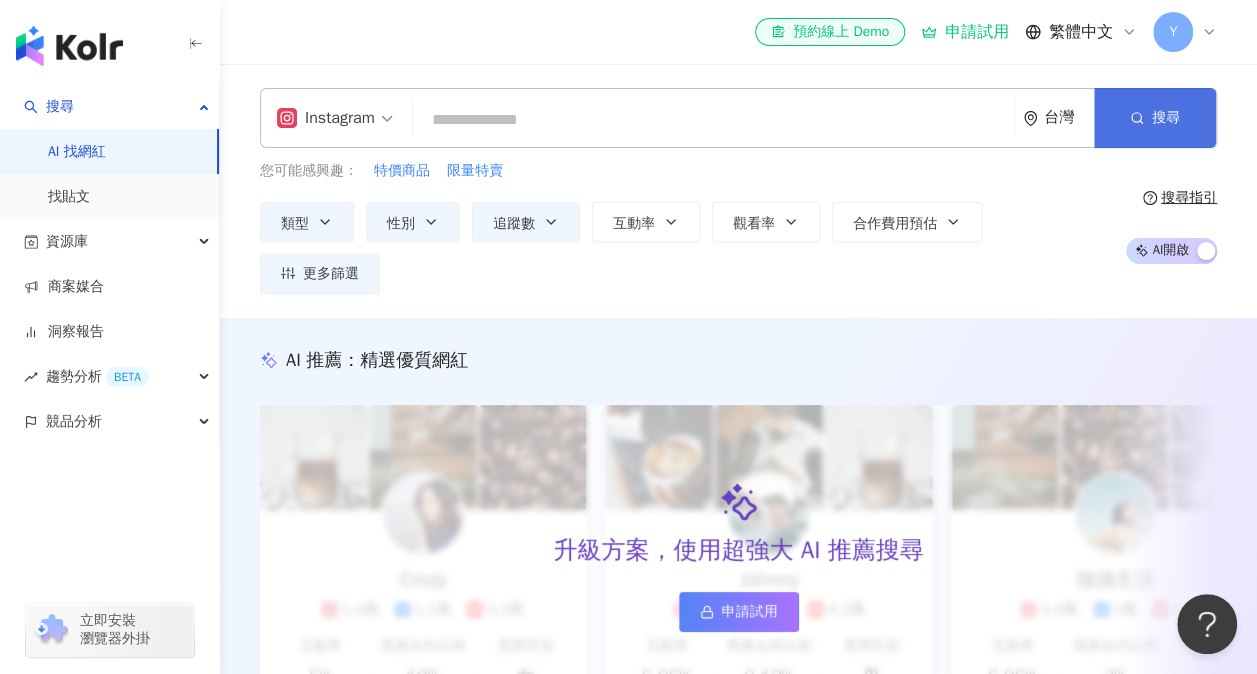 click on "搜尋" at bounding box center (1166, 118) 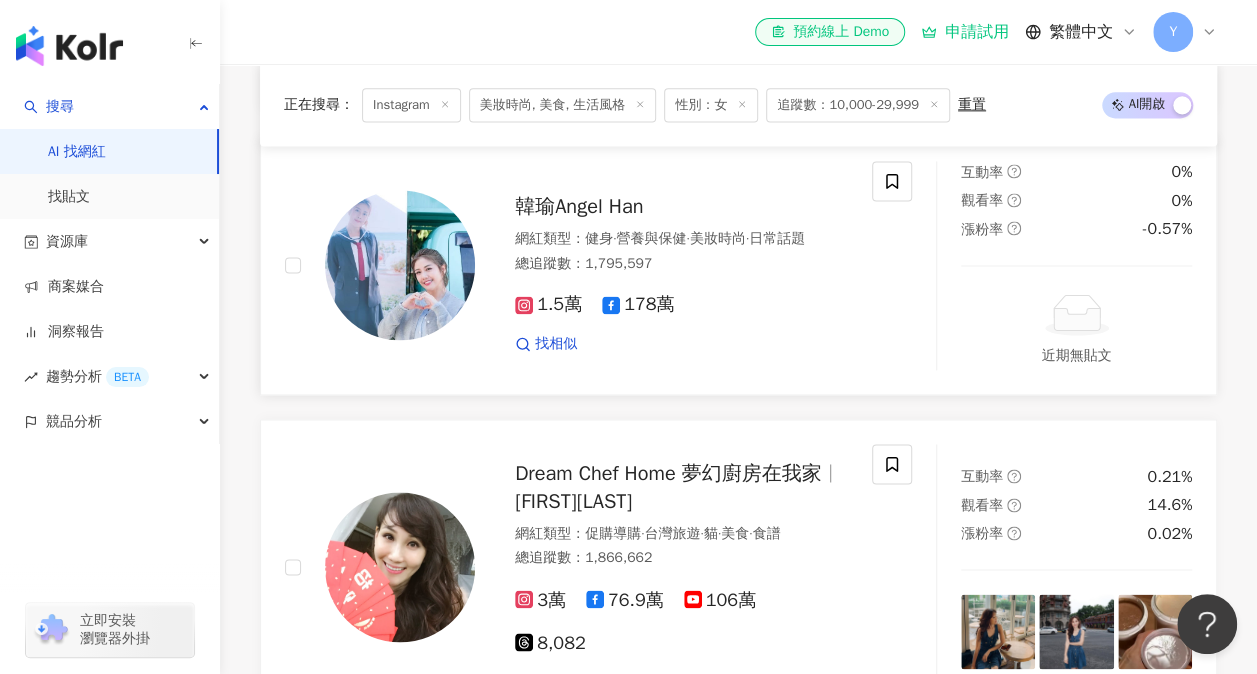 scroll, scrollTop: 1300, scrollLeft: 0, axis: vertical 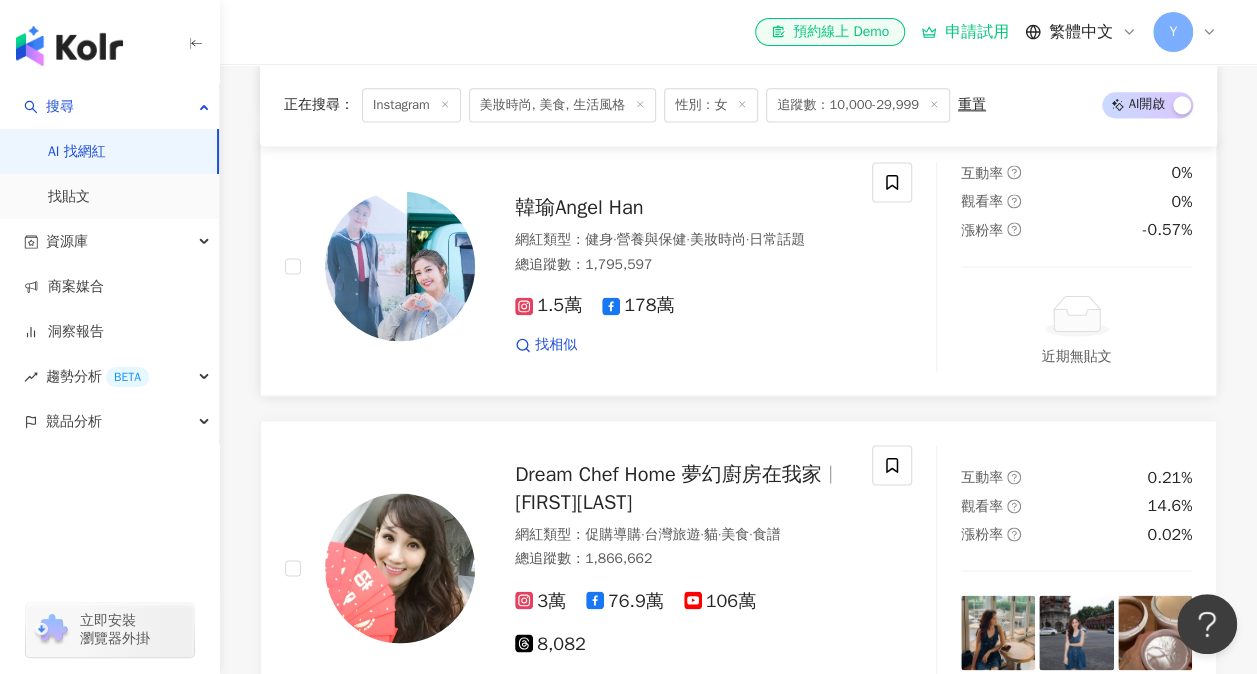 click at bounding box center (400, 266) 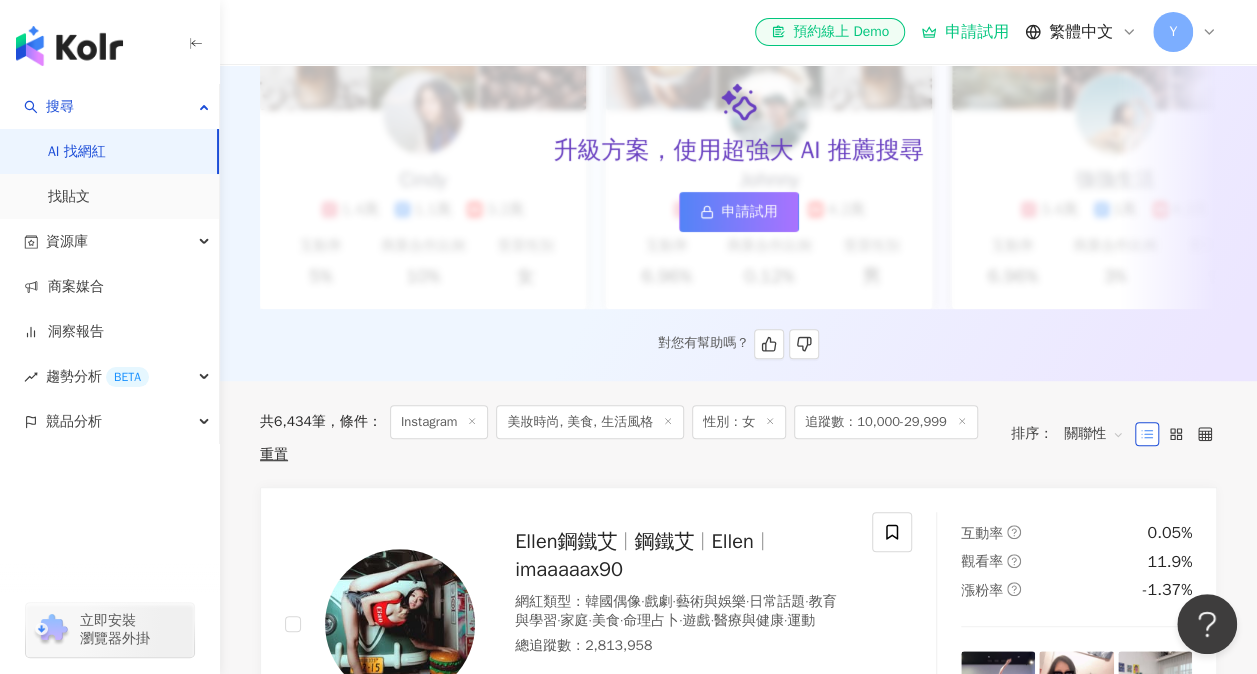scroll, scrollTop: 0, scrollLeft: 0, axis: both 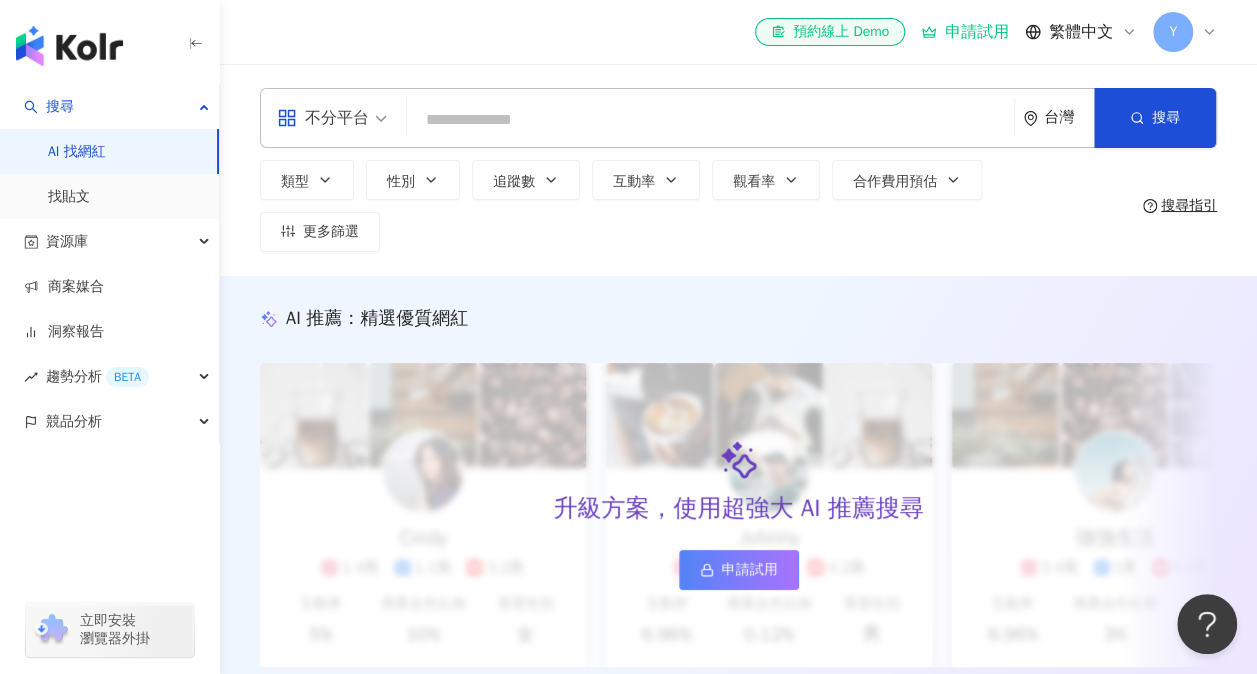 click on "升級方案，使用超強大 AI 推薦搜尋 申請試用" at bounding box center [738, 515] 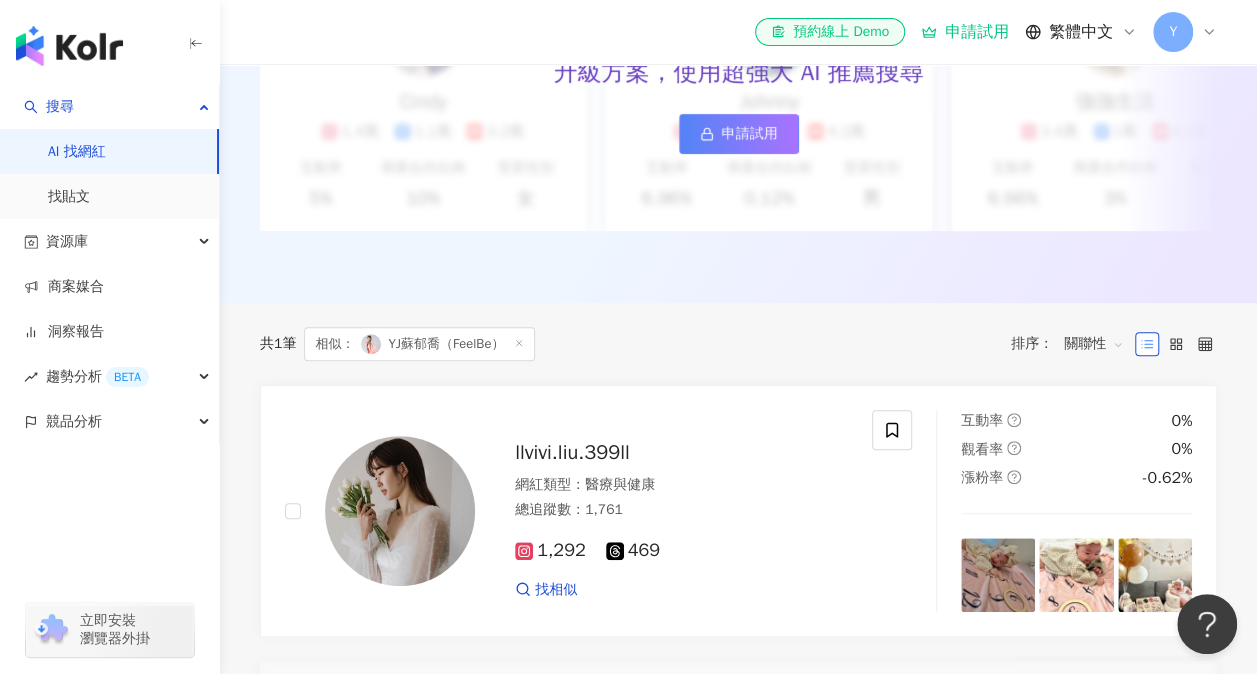 scroll, scrollTop: 700, scrollLeft: 0, axis: vertical 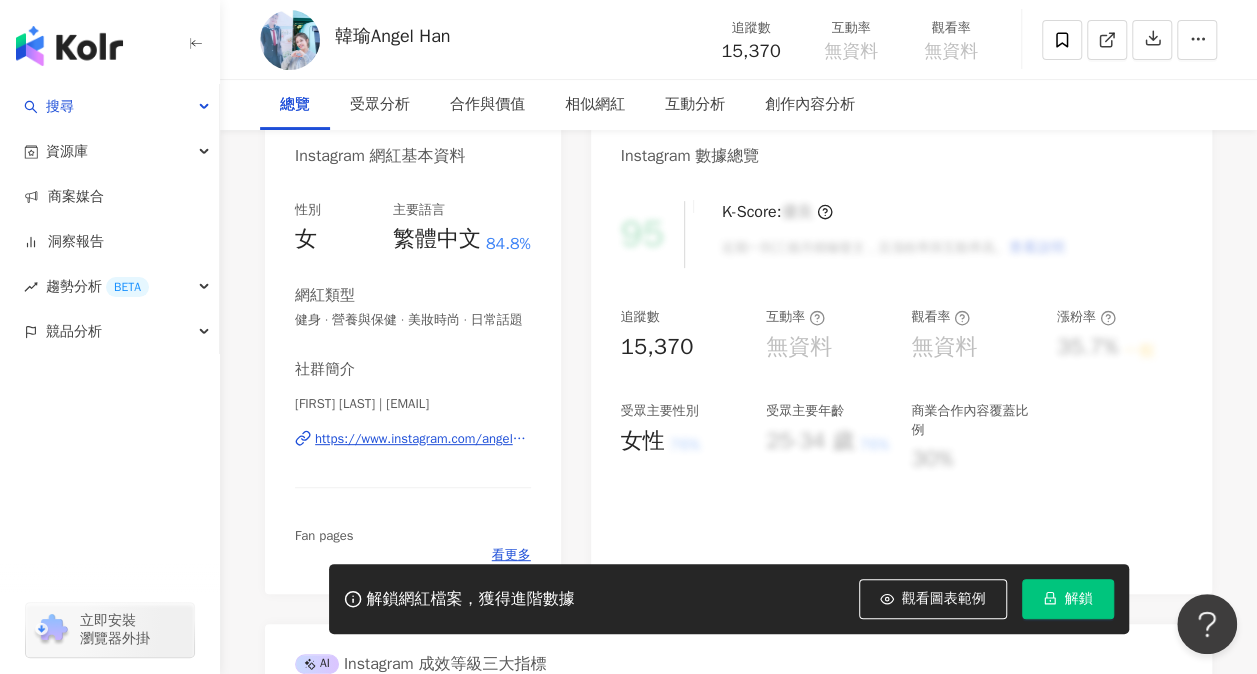 click on "性別   女 主要語言   繁體中文 84.8% 網紅類型 健身 · 營養與保健 · 美妝時尚 · 日常話題 社群簡介 [FIRST] [LAST] | [EMAIL] Fan pages 看更多" at bounding box center (413, 382) 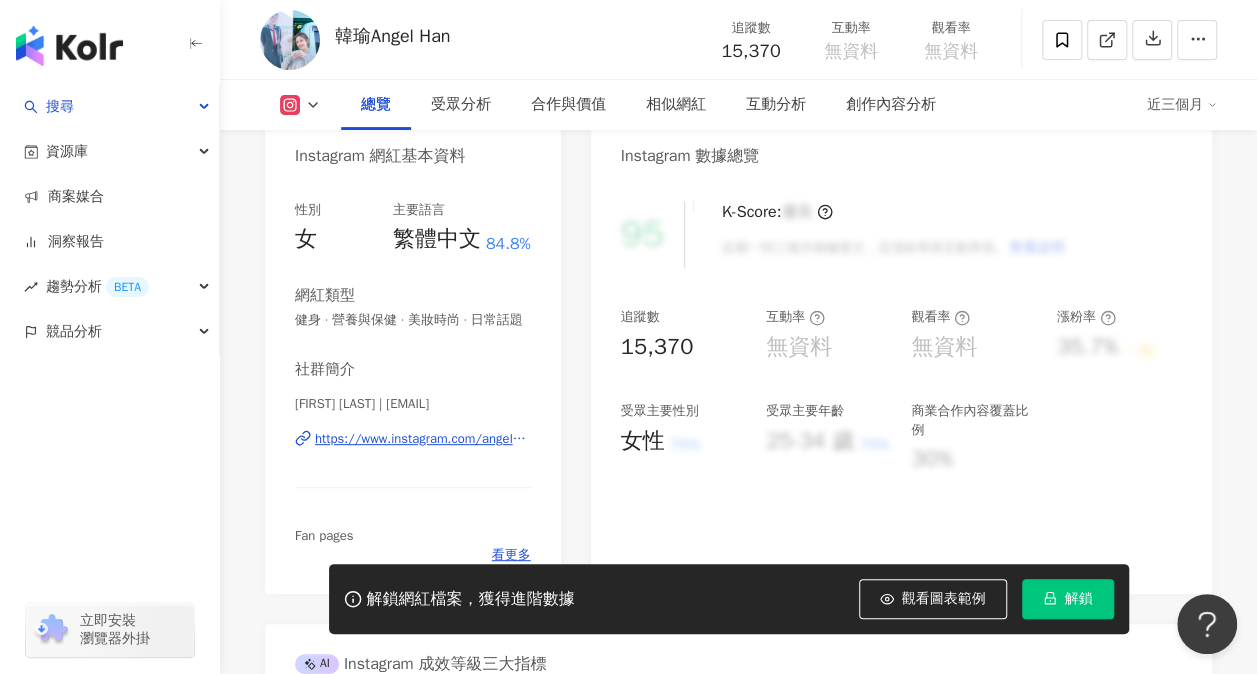 scroll, scrollTop: 300, scrollLeft: 0, axis: vertical 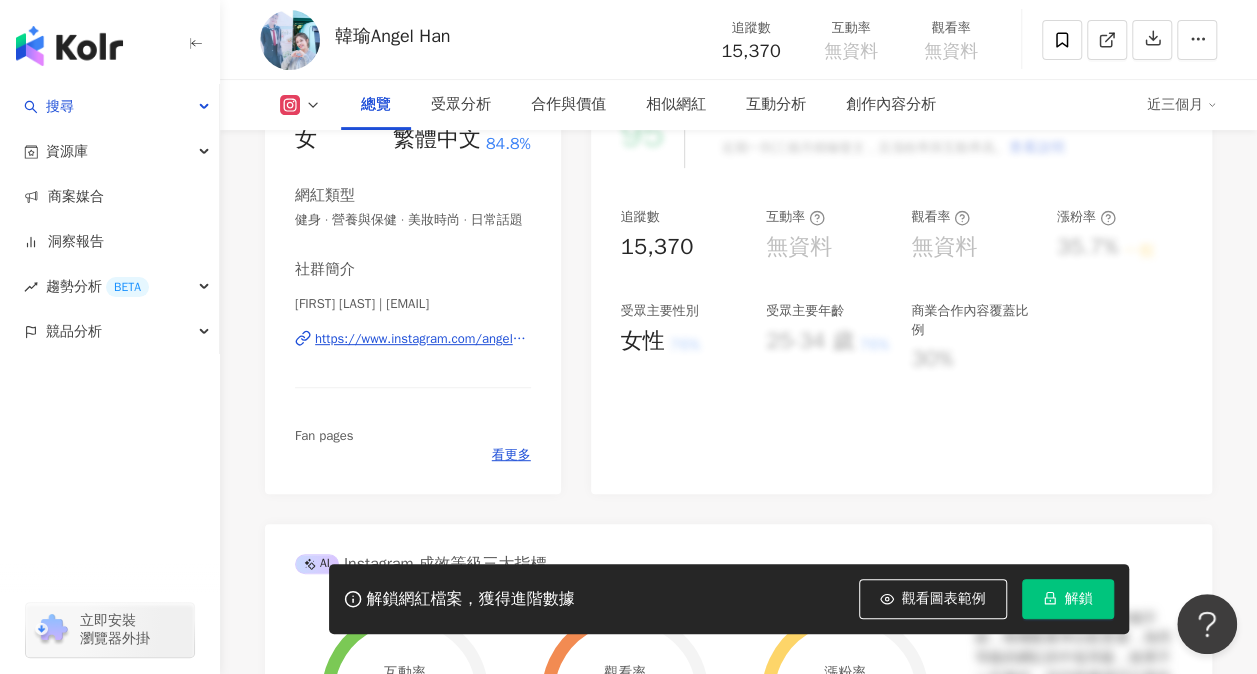 click on "https://www.instagram.com/angelhanyu_/" at bounding box center [423, 339] 